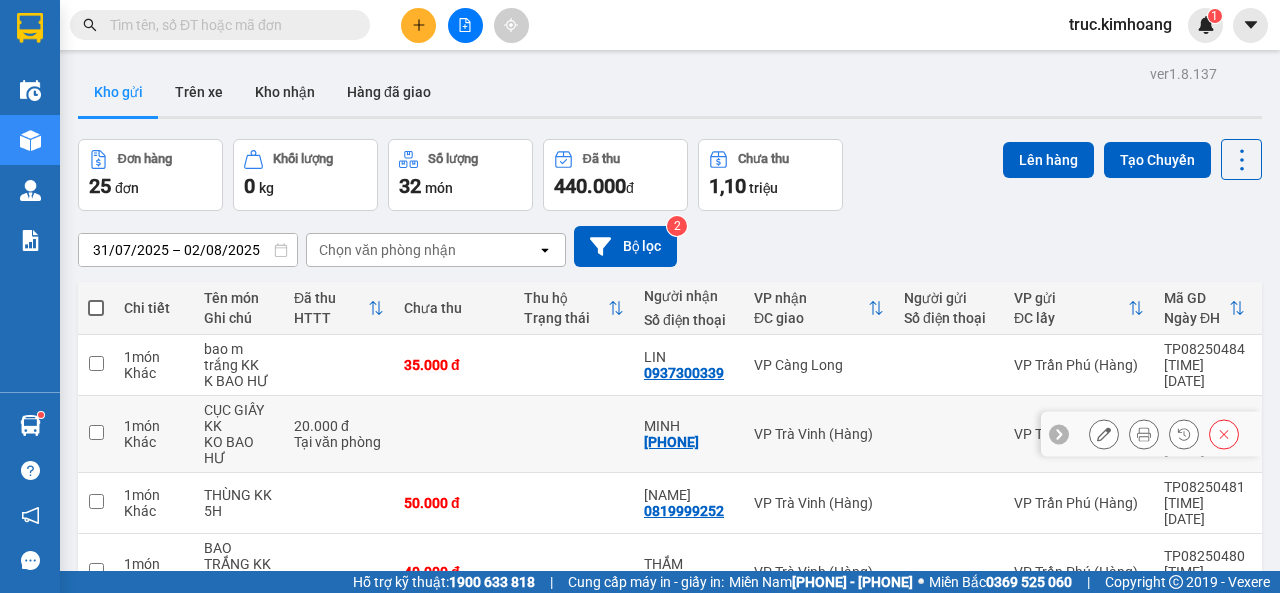 scroll, scrollTop: 0, scrollLeft: 0, axis: both 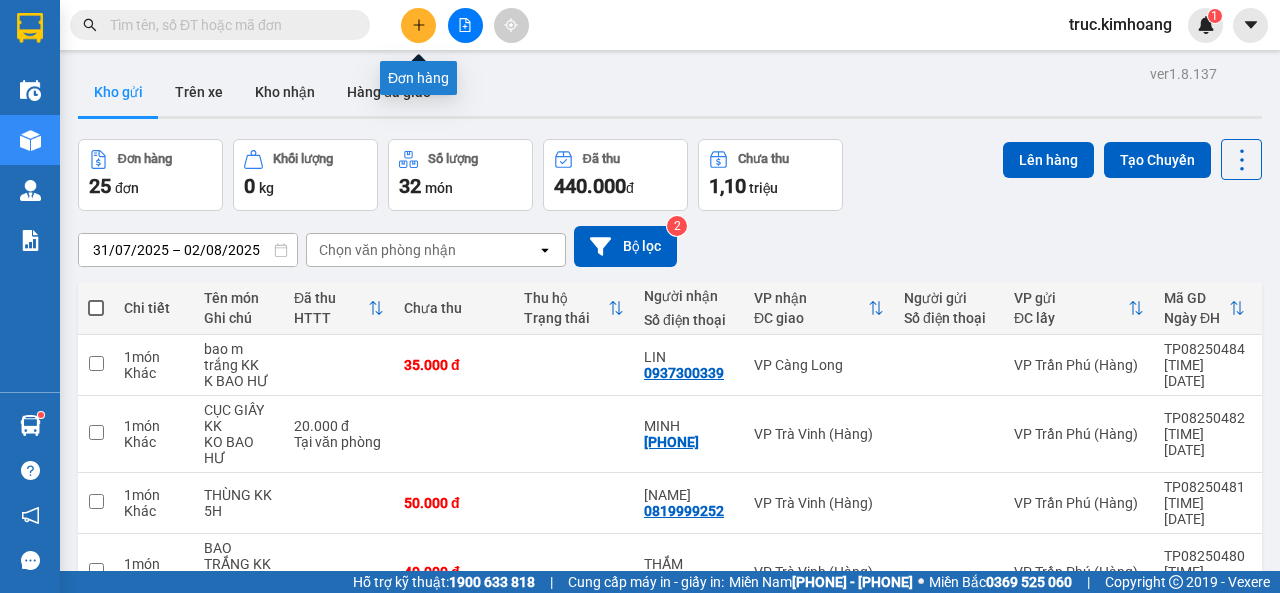 click at bounding box center (418, 25) 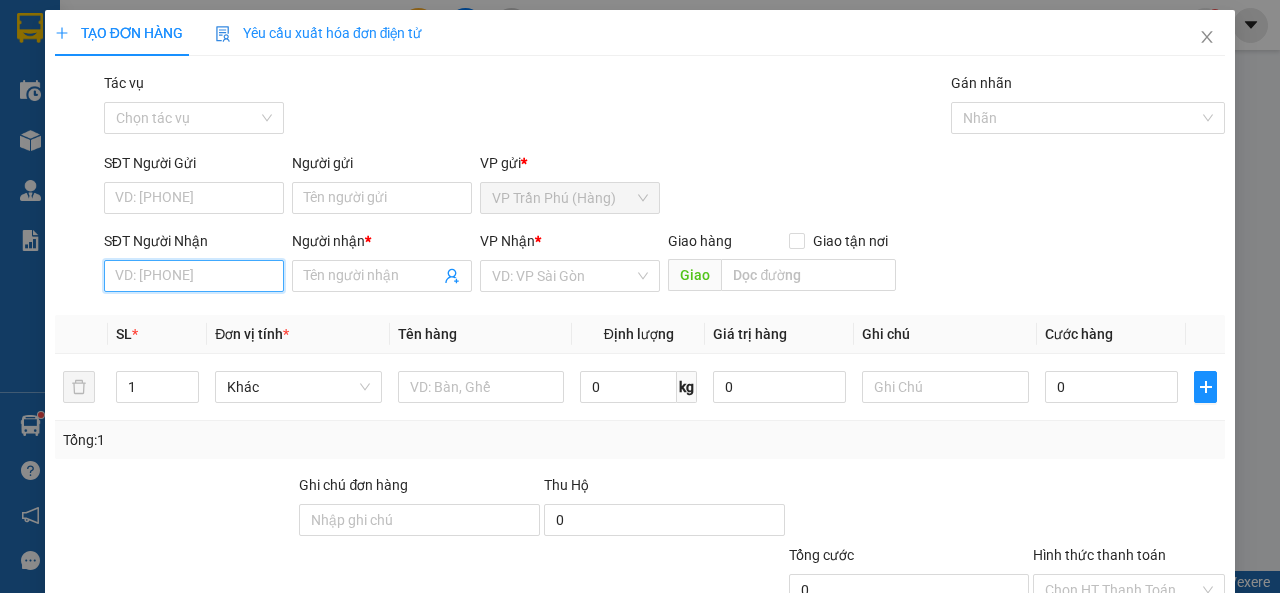 click on "SĐT Người Nhận" at bounding box center [194, 276] 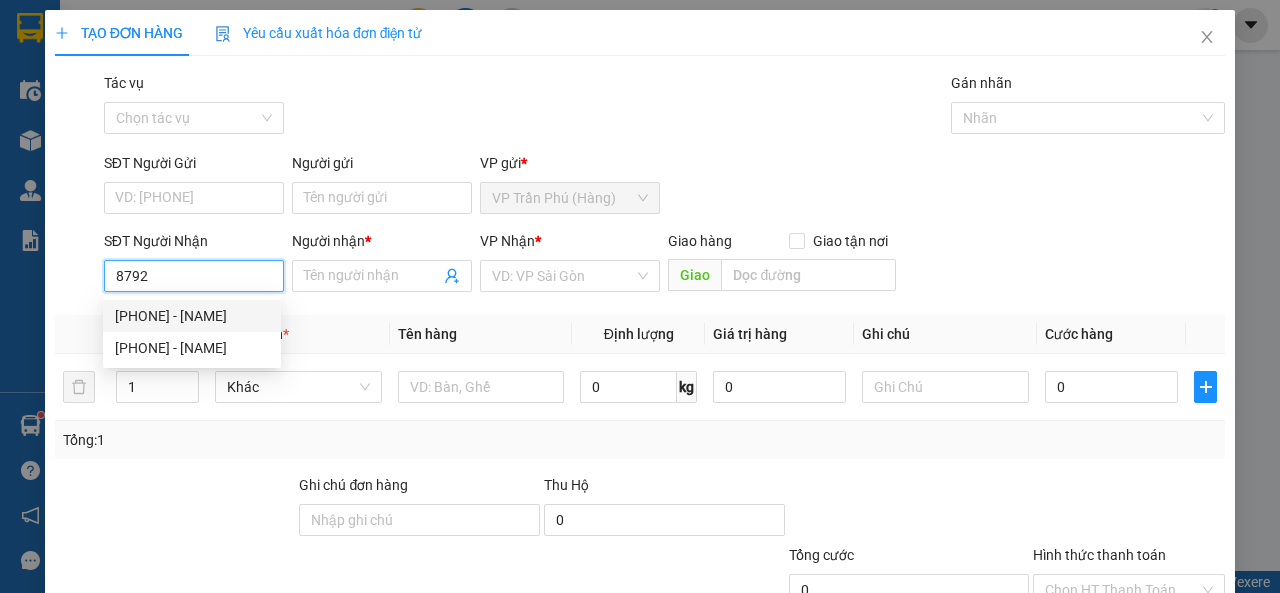 click on "[PHONE] - [NAME]" at bounding box center (192, 316) 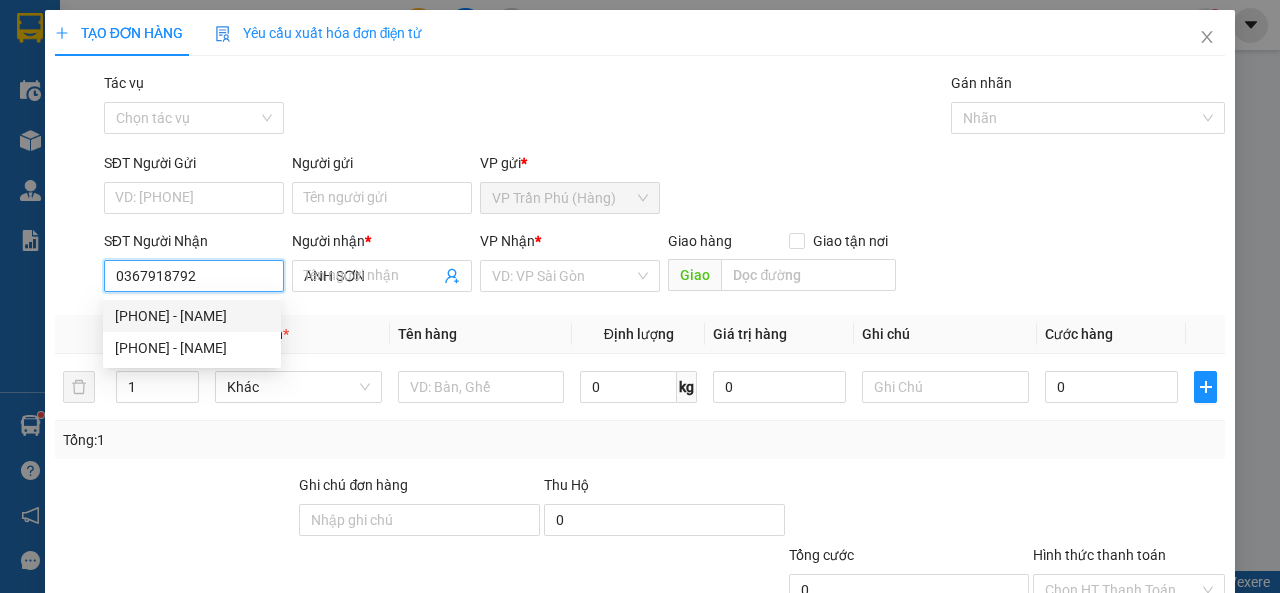 type on "70.000" 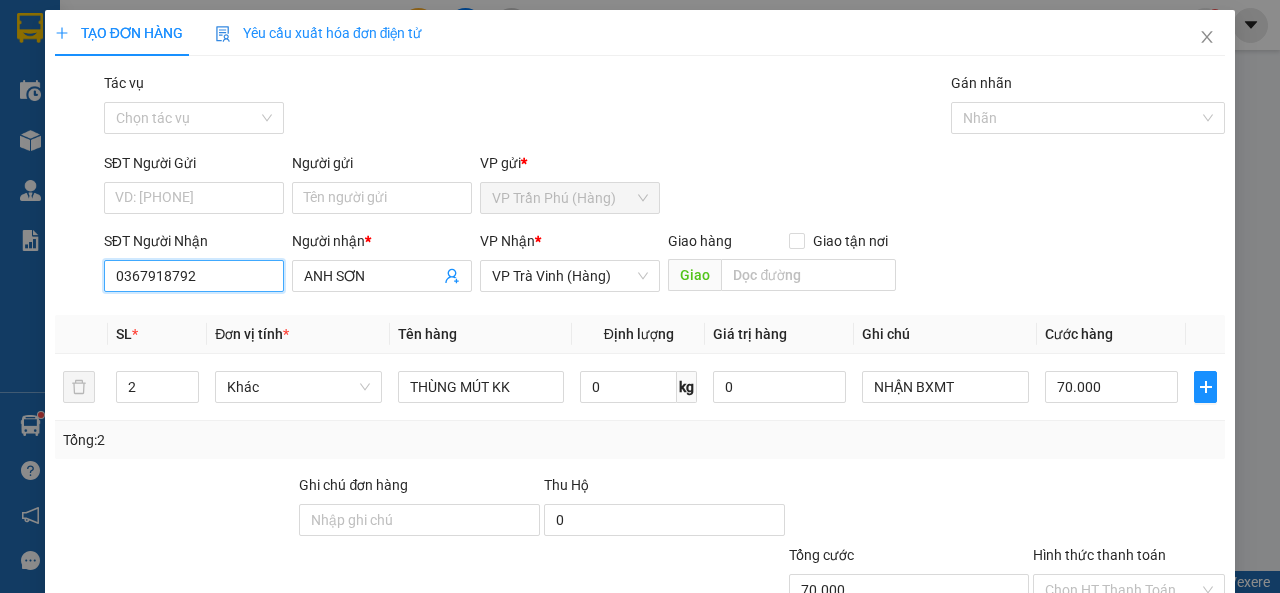 scroll, scrollTop: 147, scrollLeft: 0, axis: vertical 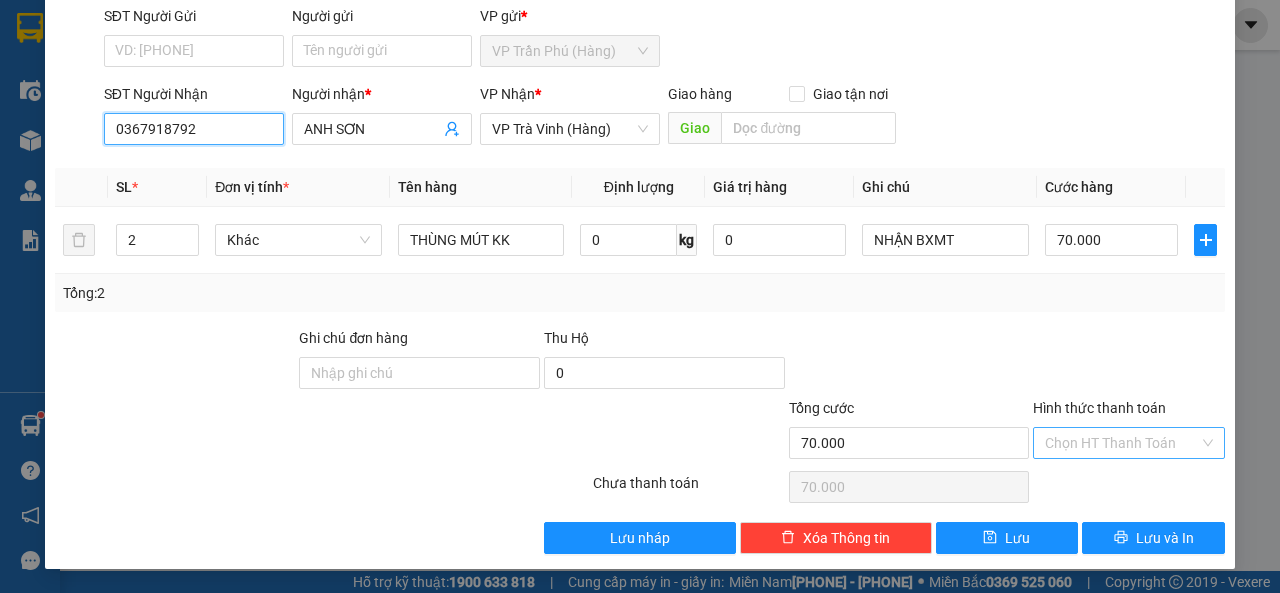 type on "0367918792" 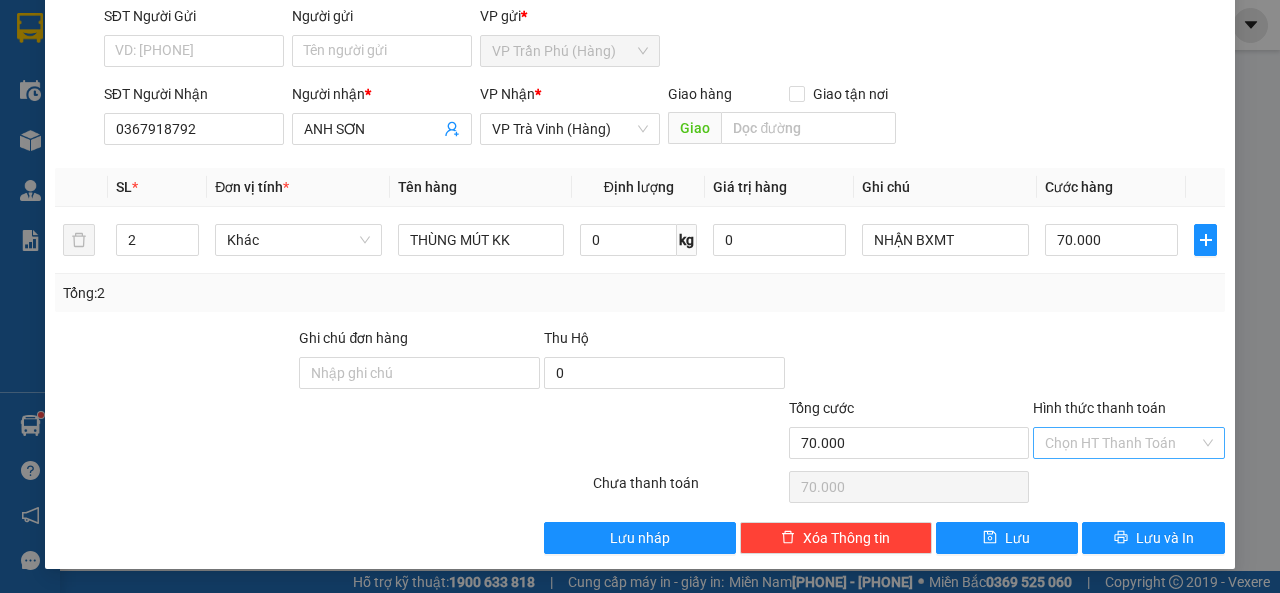 click on "Hình thức thanh toán" at bounding box center (1122, 443) 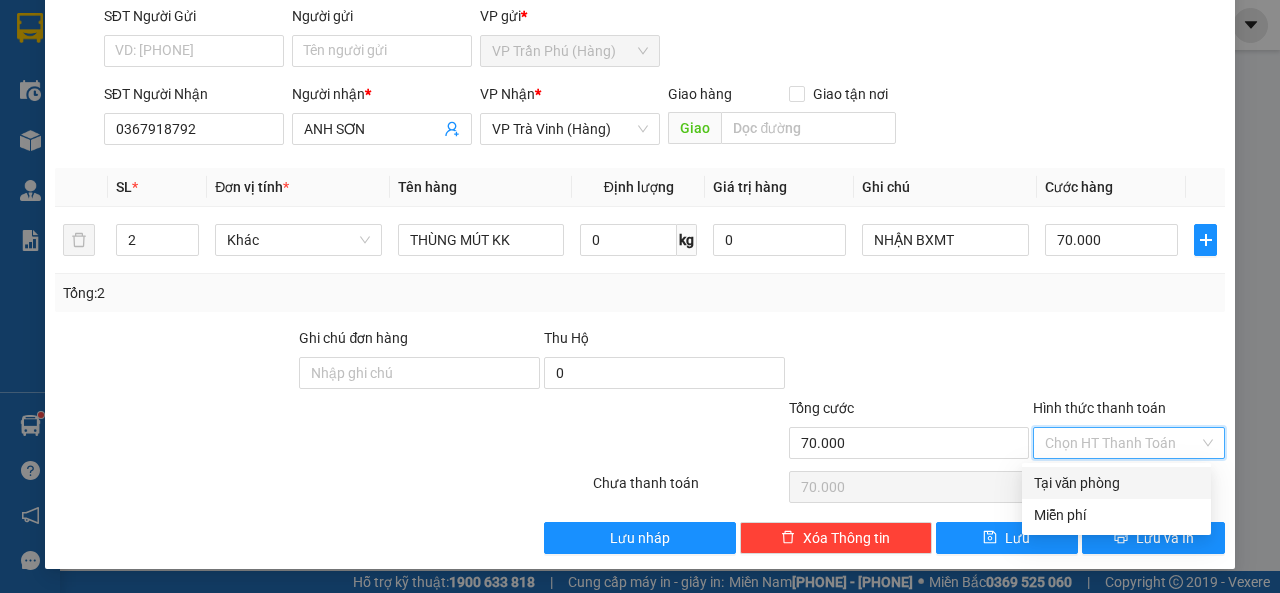 click on "Tại văn phòng" at bounding box center (1116, 483) 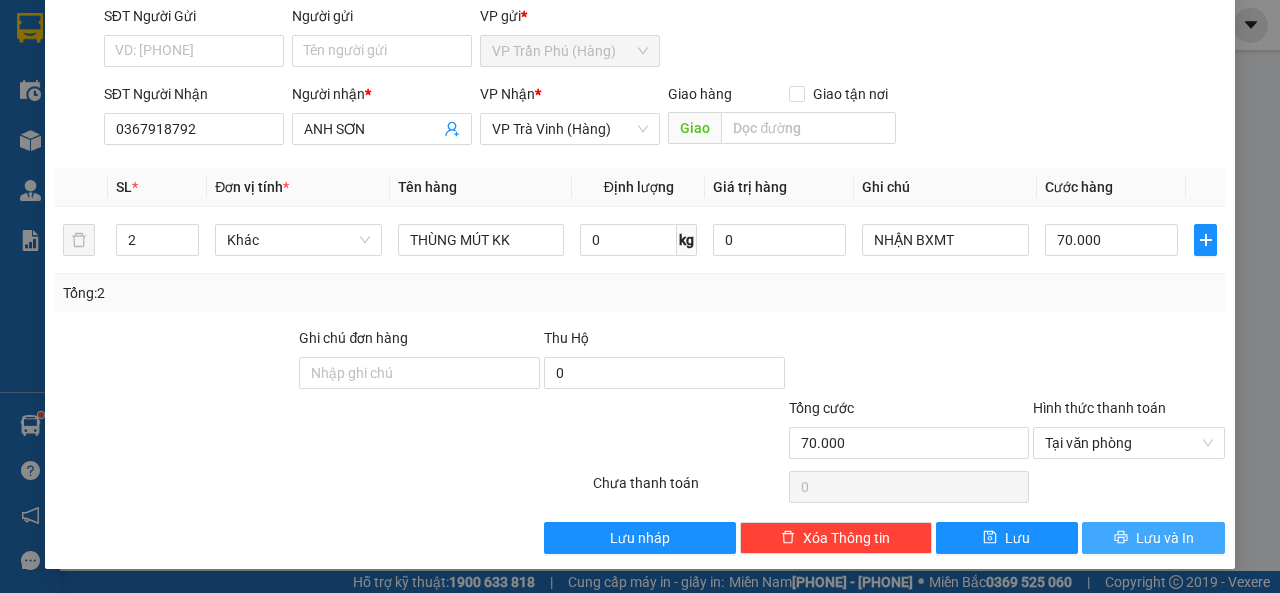 click on "Lưu và In" at bounding box center [1165, 538] 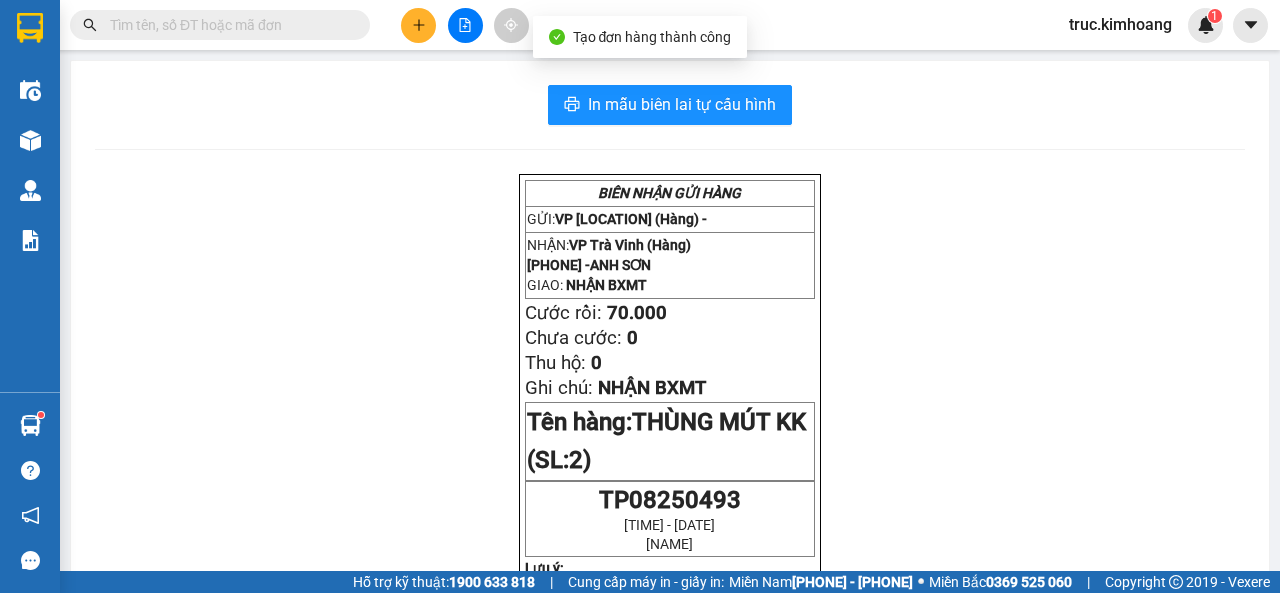 click on "In mẫu biên lai tự cấu hình
BIÊN NHẬN GỬI HÀNG
GỬI:  VP [LOCATION] (Hàng) -
NHẬN:  VP [LOCATION] (Hàng)
[PHONE] -  [NAME]
GIAO:    NHẬN BXMT
Cước rồi:   70.000
Chưa cước:   0
Thu hộ:   0
Ghi chú:   NHẬN BXMT
Tên hàng:  THÙNG MÚT KK (SL:  2)
TP08250493
[TIME] - [DATE]
[NAME]
Lưu ý:
-Chúng tôi không chịu trách nhiệm hàng hóa dễ vỡ trong bưu kiện
-Phiếu chỉ có giá trị 7 ngày
-Khi hàng hóa mất mát chỉ đền bù tối đa 10 lần tiền cước.
KIM HOÀNG
HOTLINE:  [PHONE]
GỬI:  VP [LOCATION] (Hàng) -
NHẬN:  VP [LOCATION] (Hàng)
[PHONE] -  [NAME]
GIAO :    NHẬN BXMT
Cước rồi:   70.000
Chưa cước:   0
Thu hộ:   0
Ghi chú:   NHẬN BXMT
Tên hàng:  THÙNG MÚT KK (SL:  2)
TP08250493
[TIME] - [DATE]
[NAME]" at bounding box center (670, 683) 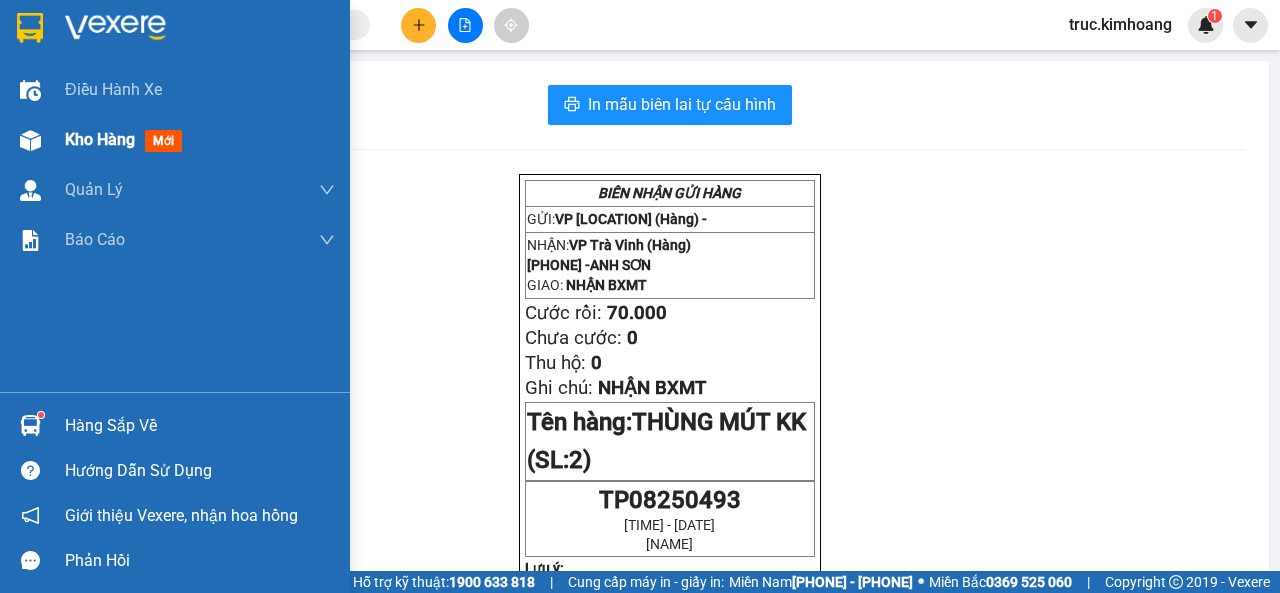 click on "Kho hàng mới" at bounding box center [175, 140] 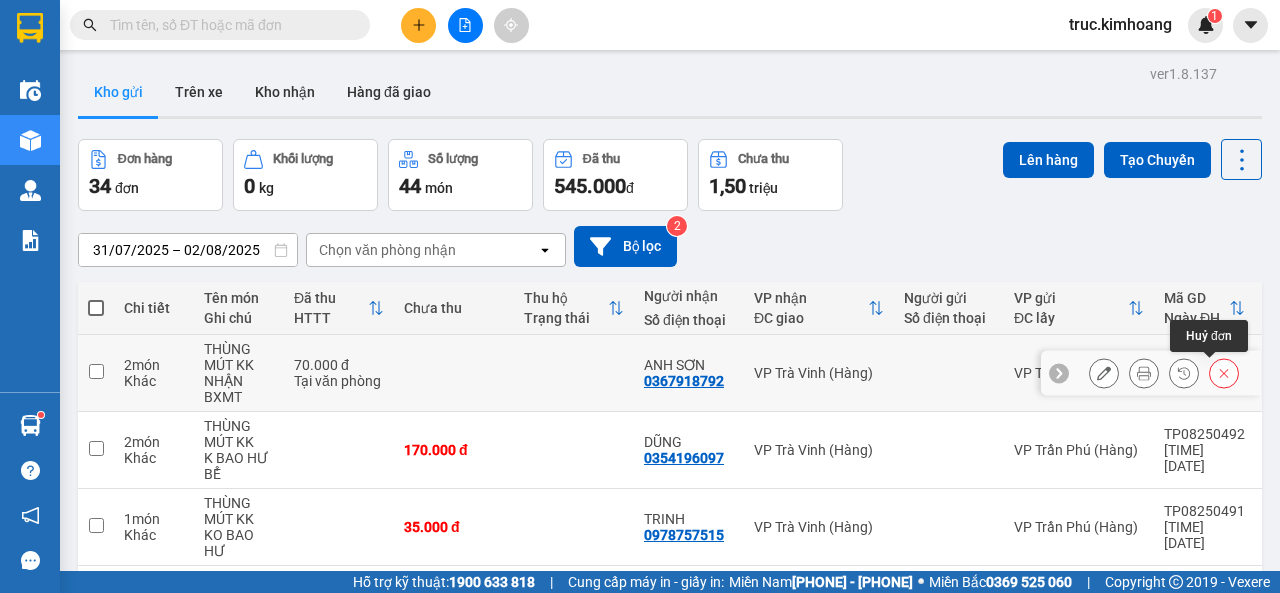 click at bounding box center (1224, 373) 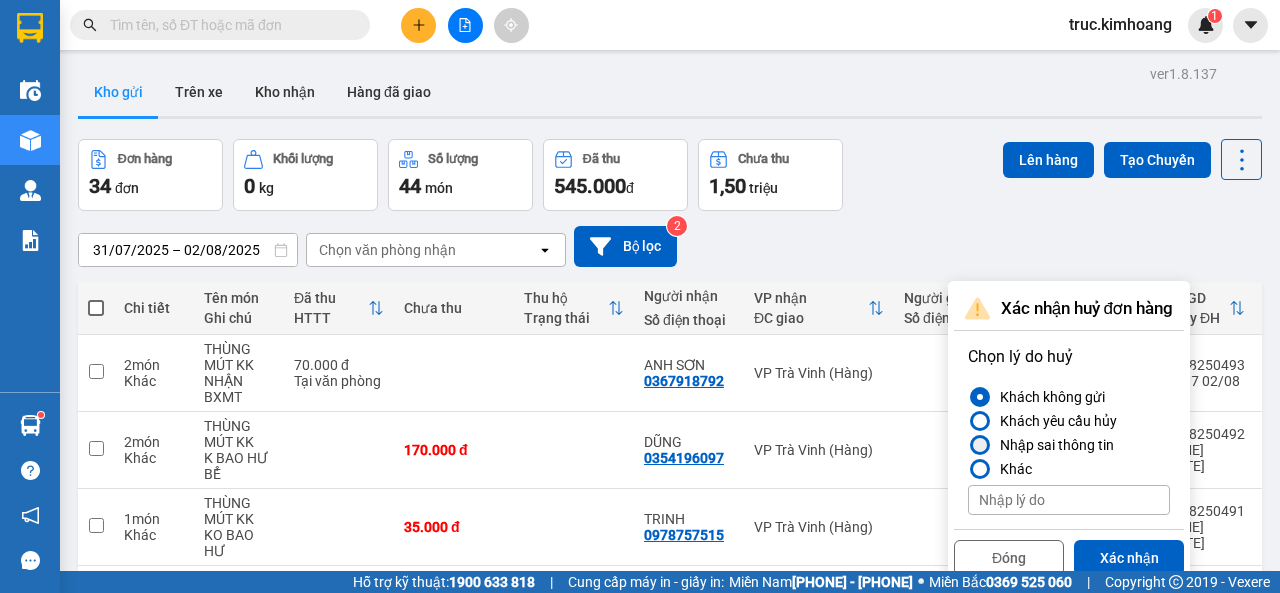 click at bounding box center [980, 445] 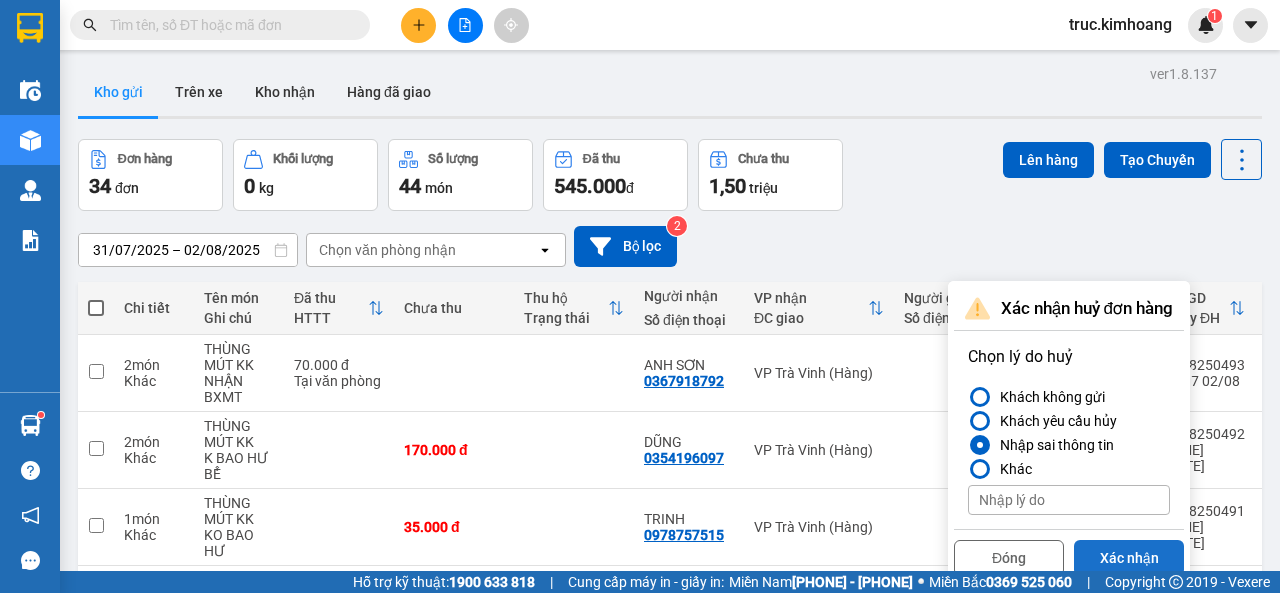 click on "Xác nhận" at bounding box center [1129, 558] 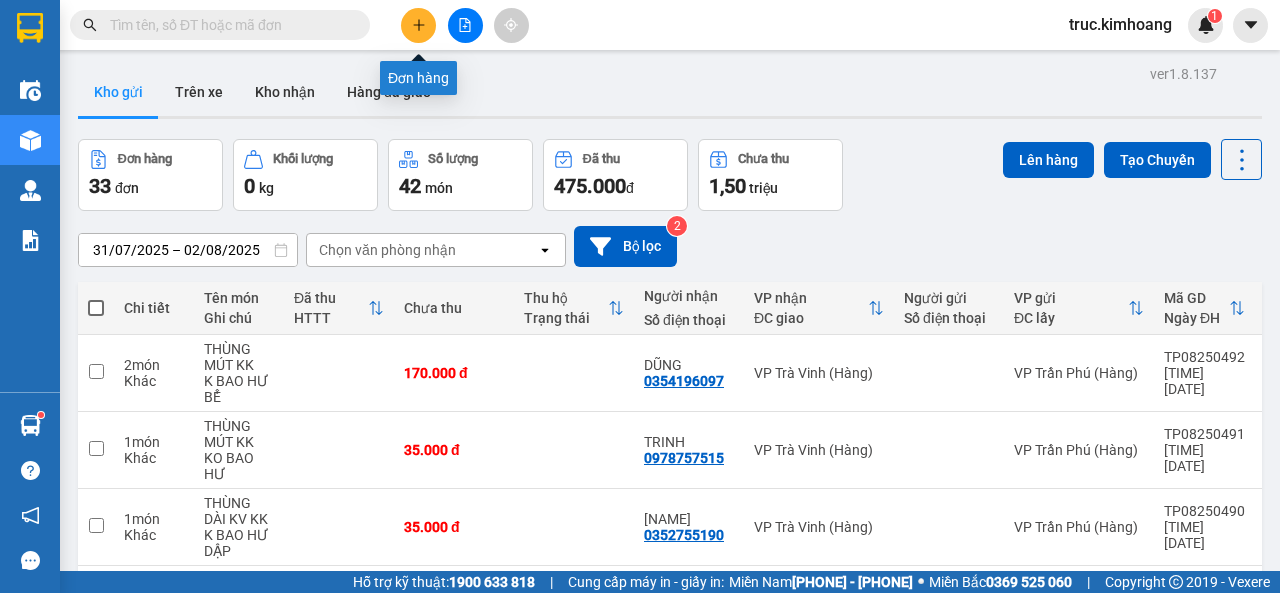 click at bounding box center [418, 25] 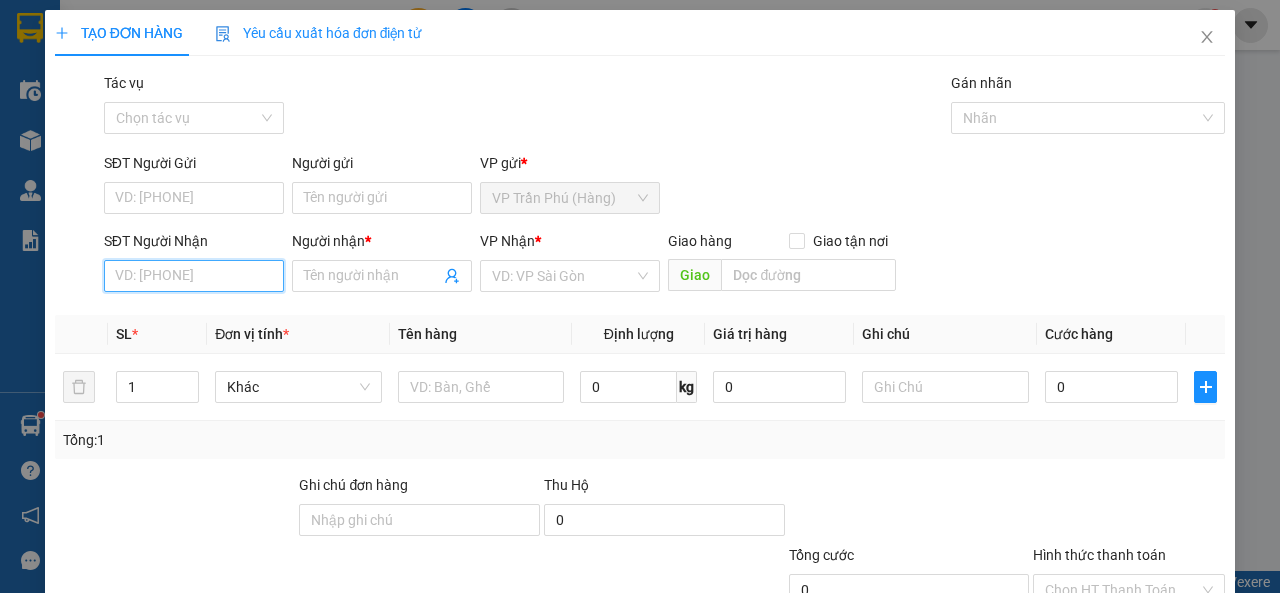 click on "SĐT Người Nhận" at bounding box center (194, 276) 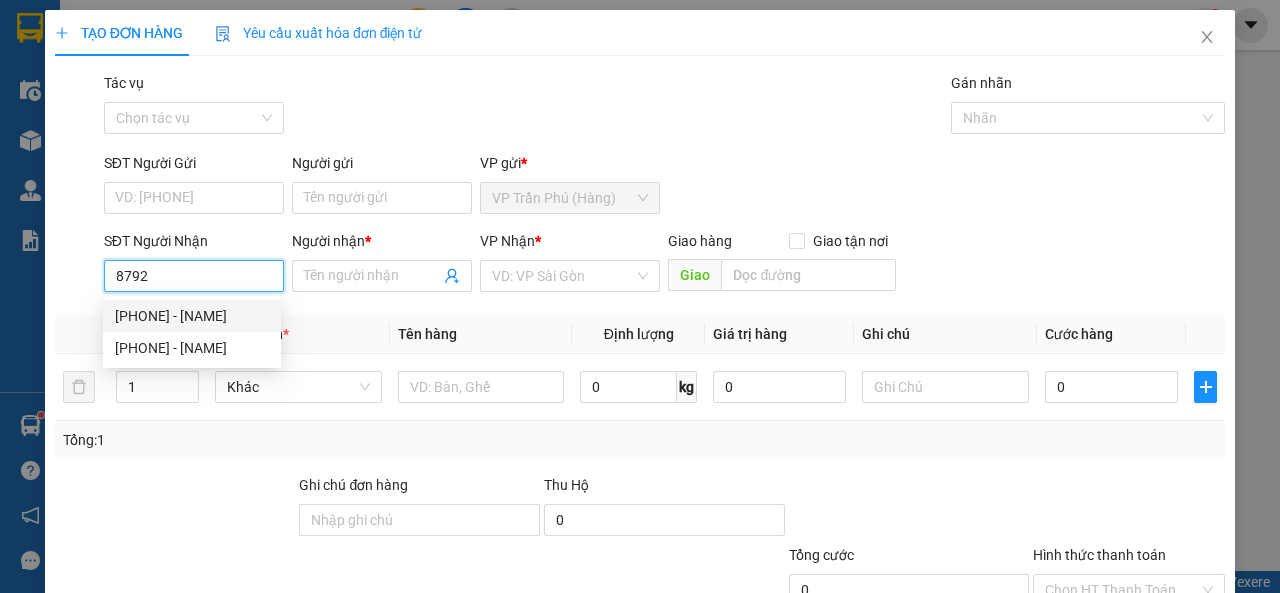 click on "[PHONE] - [NAME]" at bounding box center [192, 316] 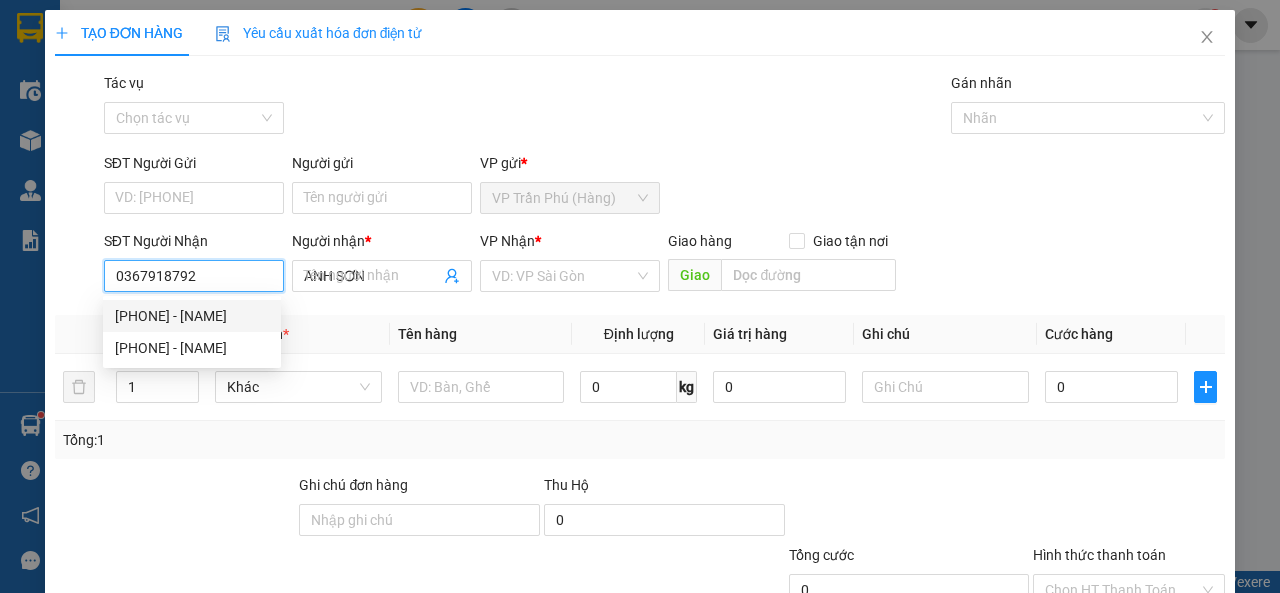 type on "70.000" 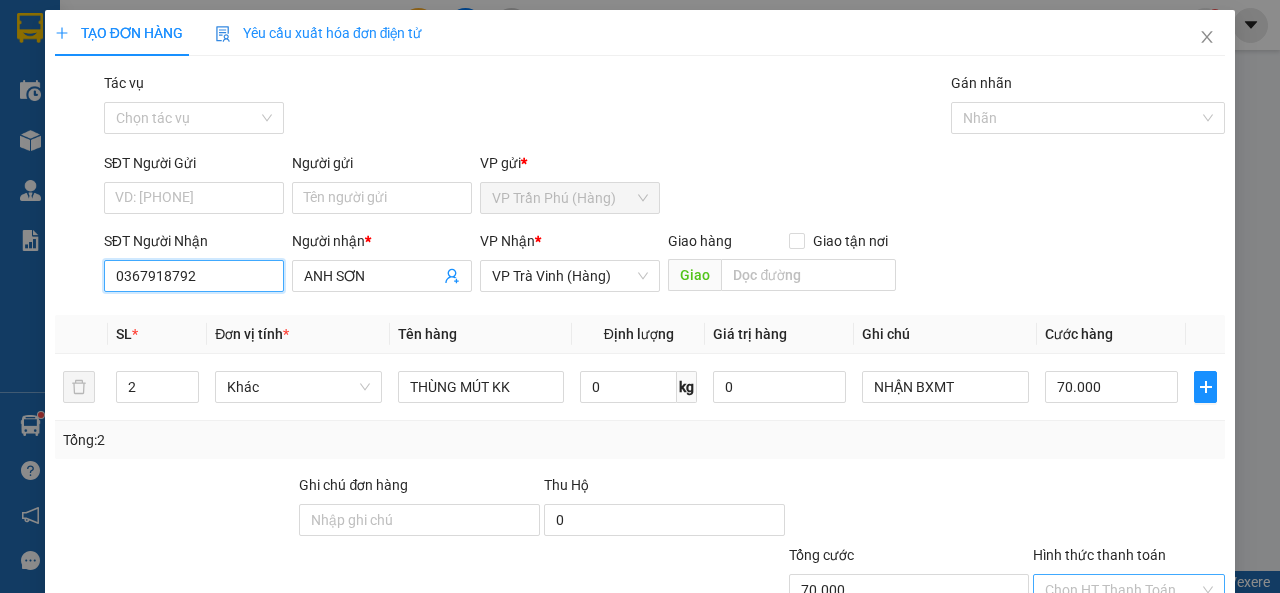 scroll, scrollTop: 147, scrollLeft: 0, axis: vertical 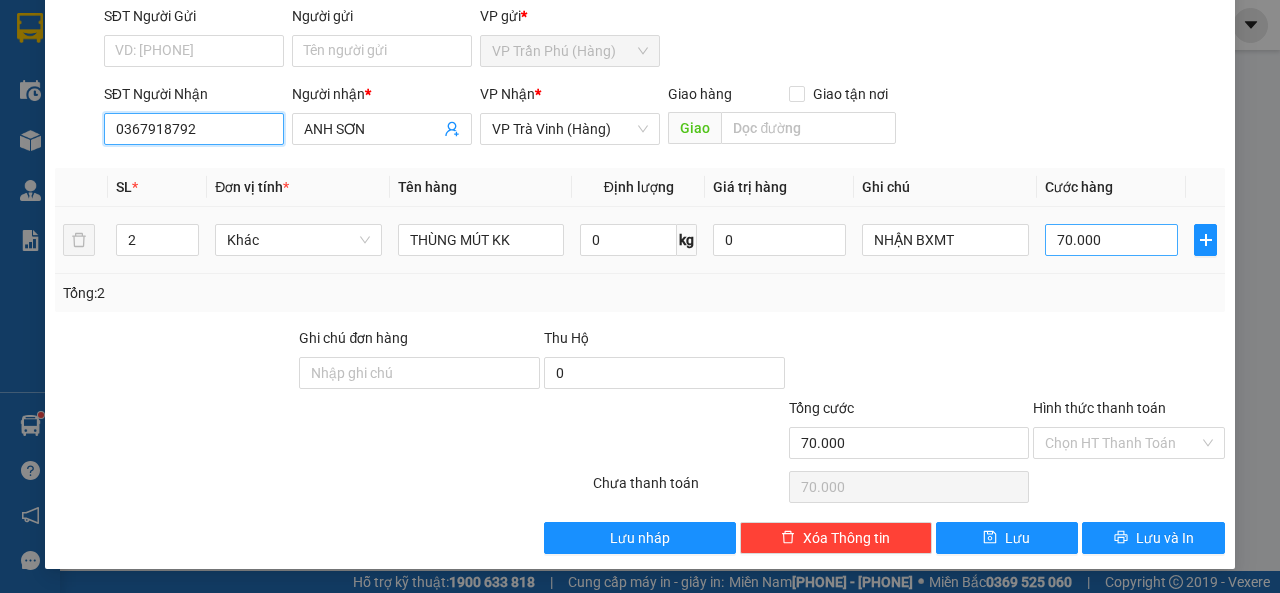 type on "0367918792" 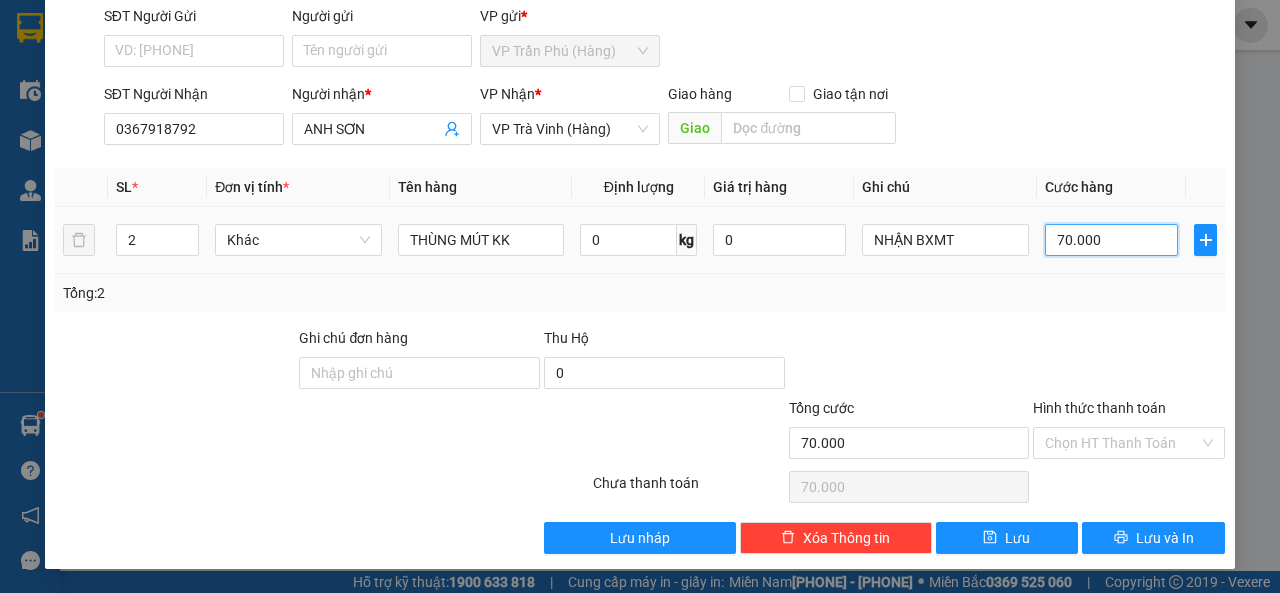click on "70.000" at bounding box center (1111, 240) 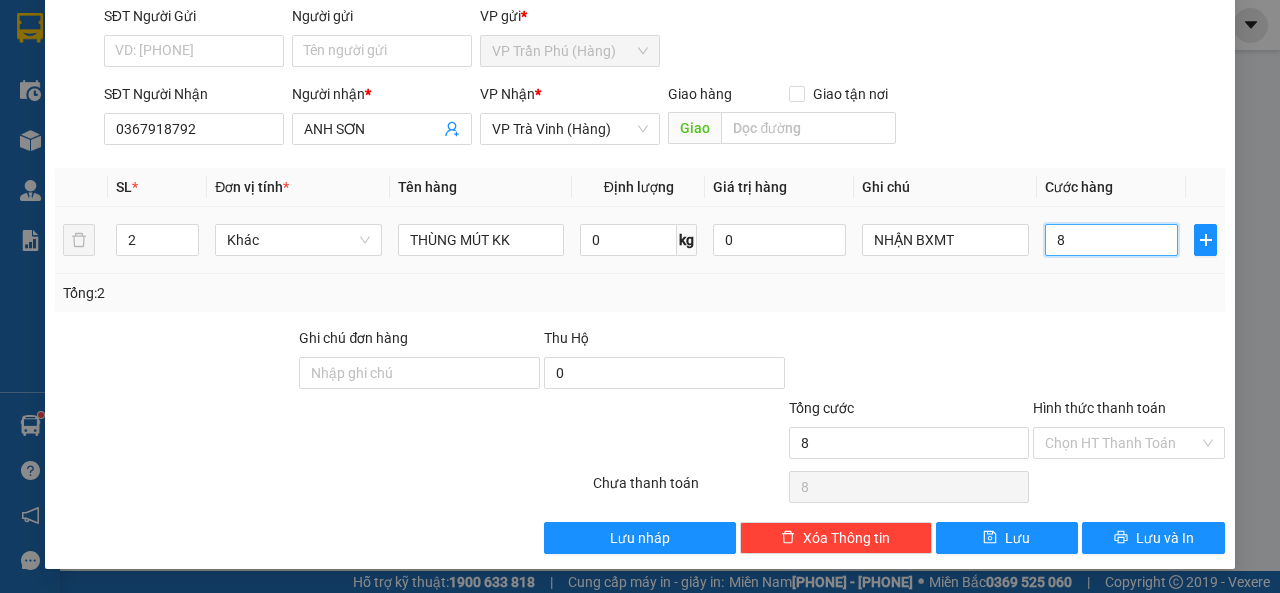 type on "80" 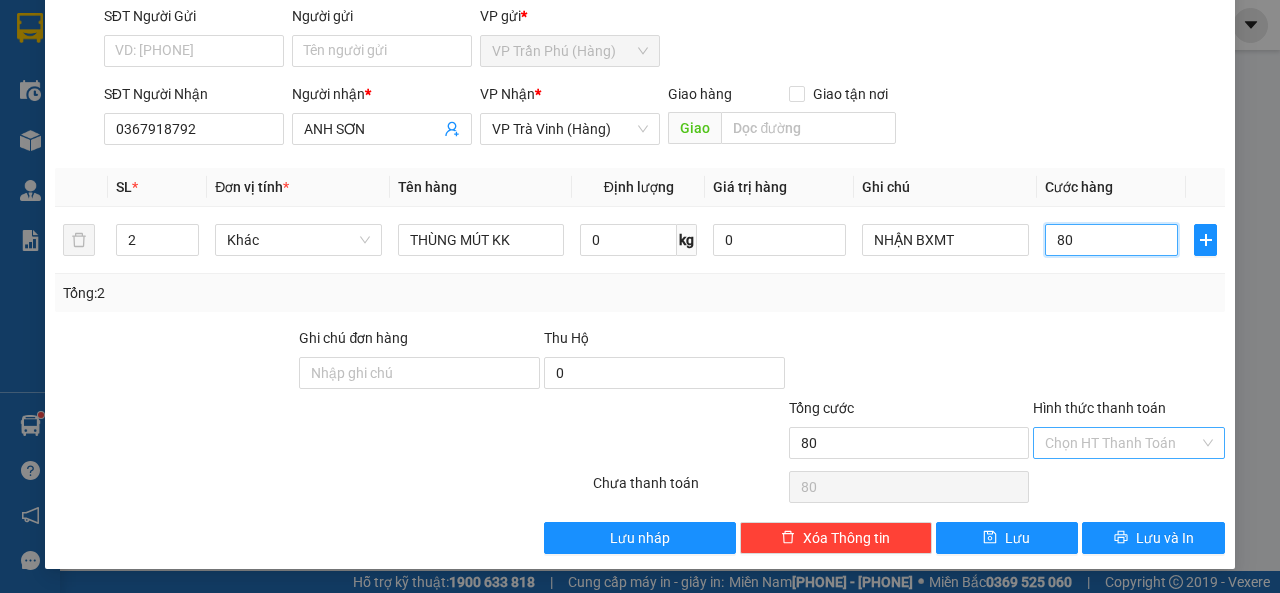 type on "80" 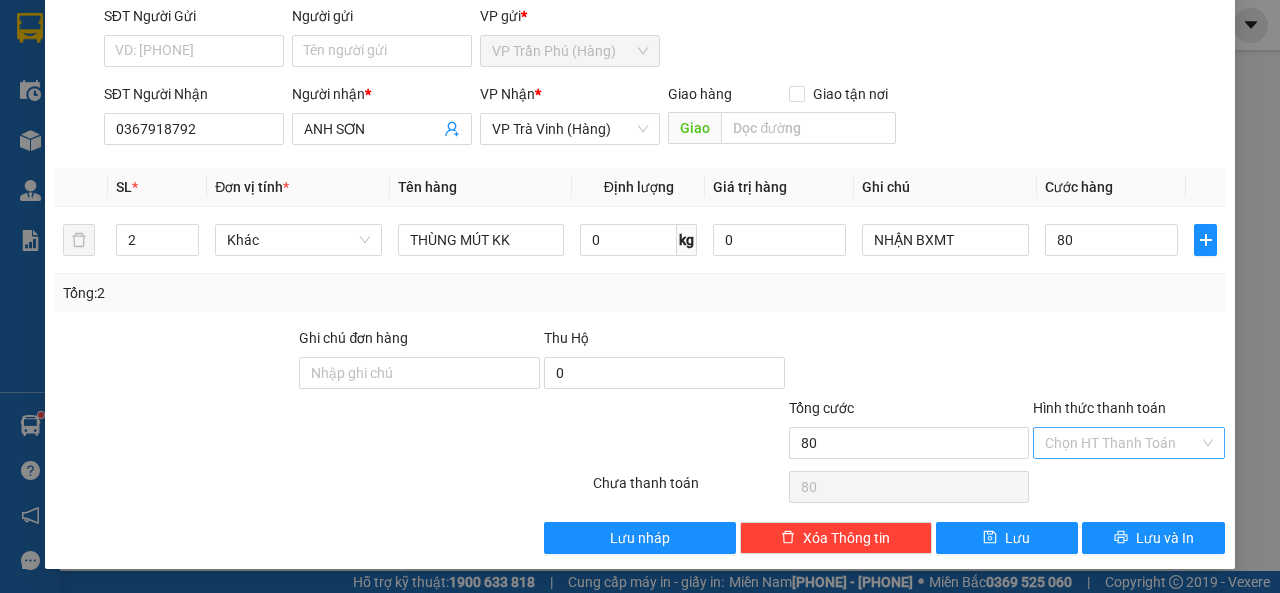 type on "80.000" 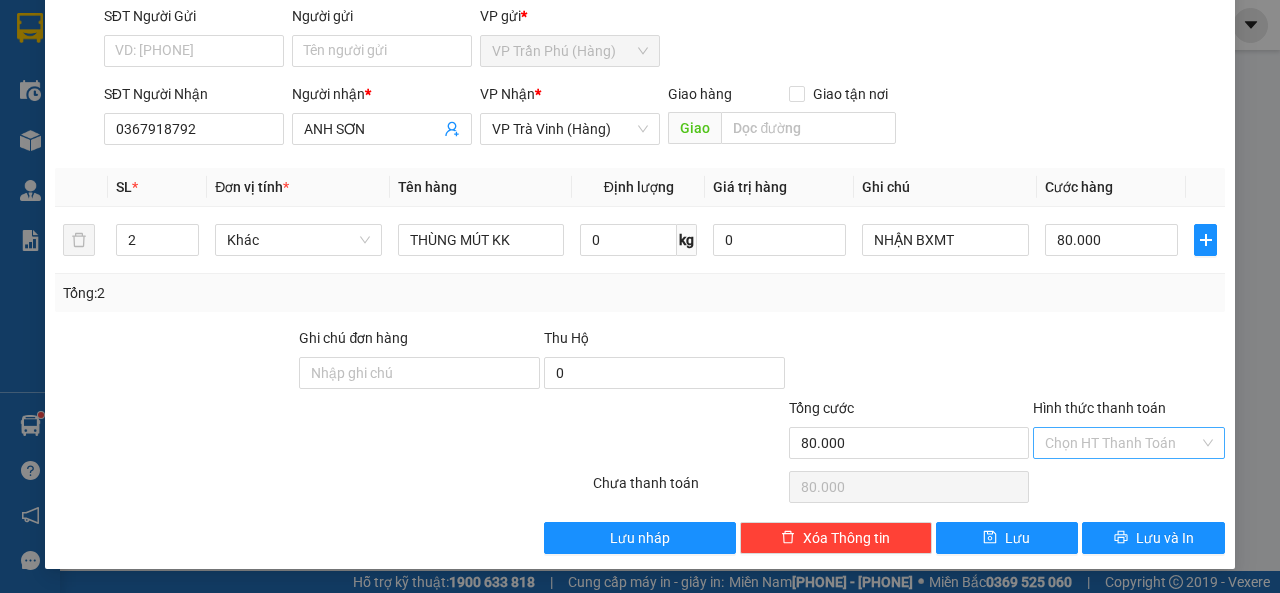 click on "Hình thức thanh toán" at bounding box center [1122, 443] 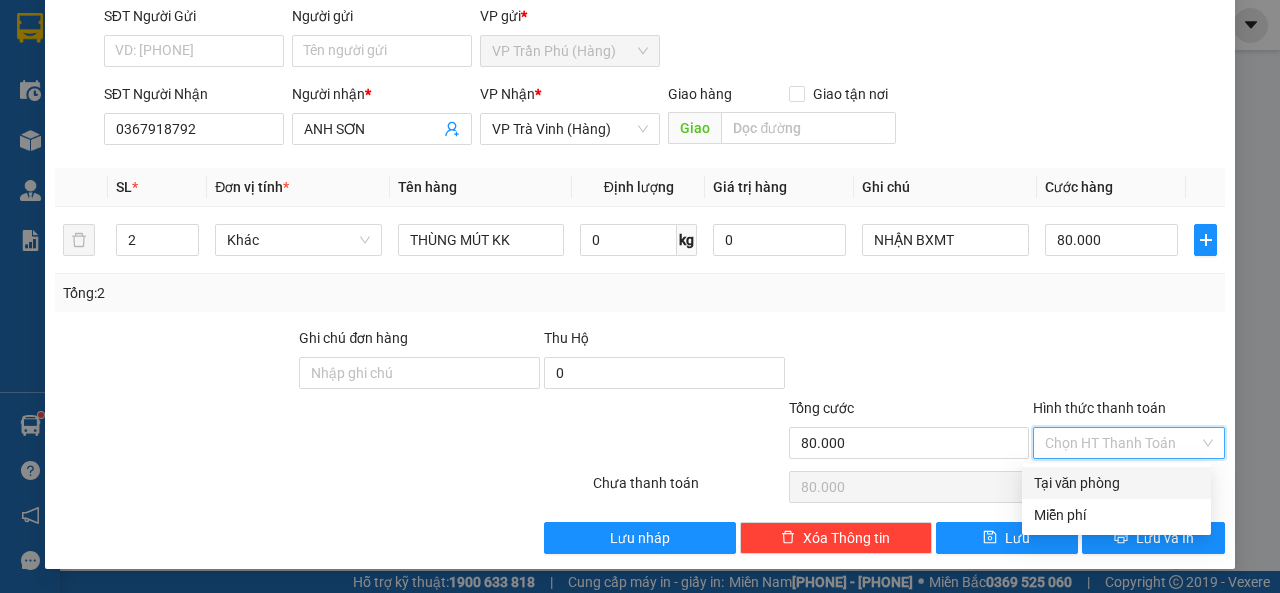 click on "Tại văn phòng" at bounding box center (1116, 483) 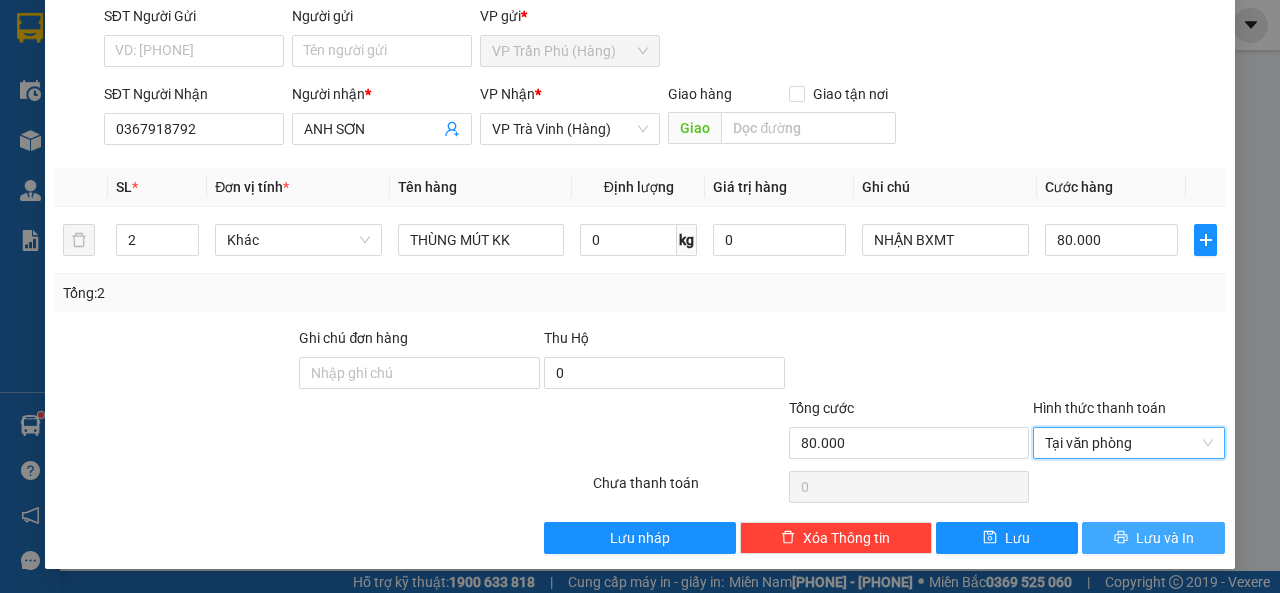 click on "Lưu và In" at bounding box center [1153, 538] 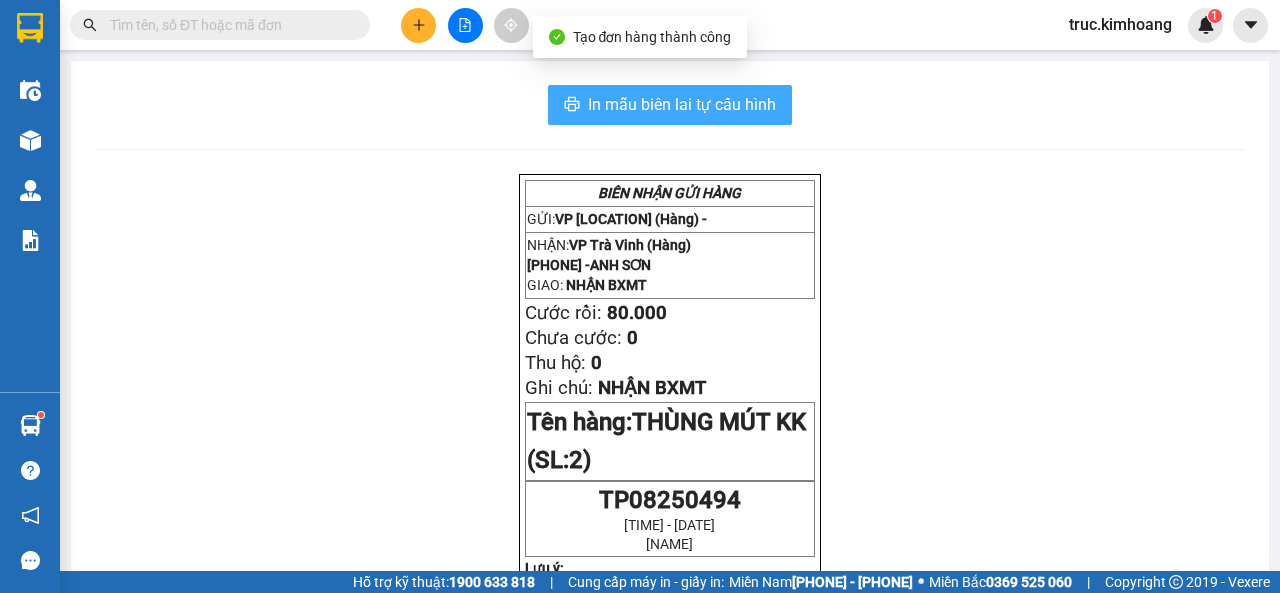 click on "In mẫu biên lai tự cấu hình" at bounding box center [682, 104] 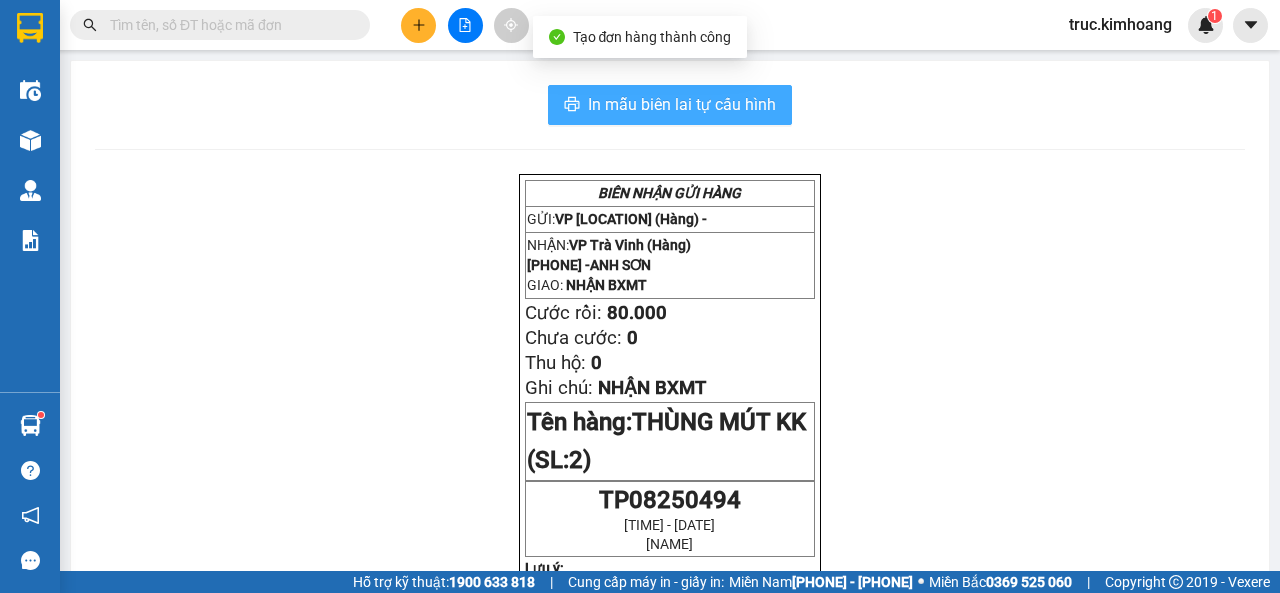 scroll, scrollTop: 0, scrollLeft: 0, axis: both 